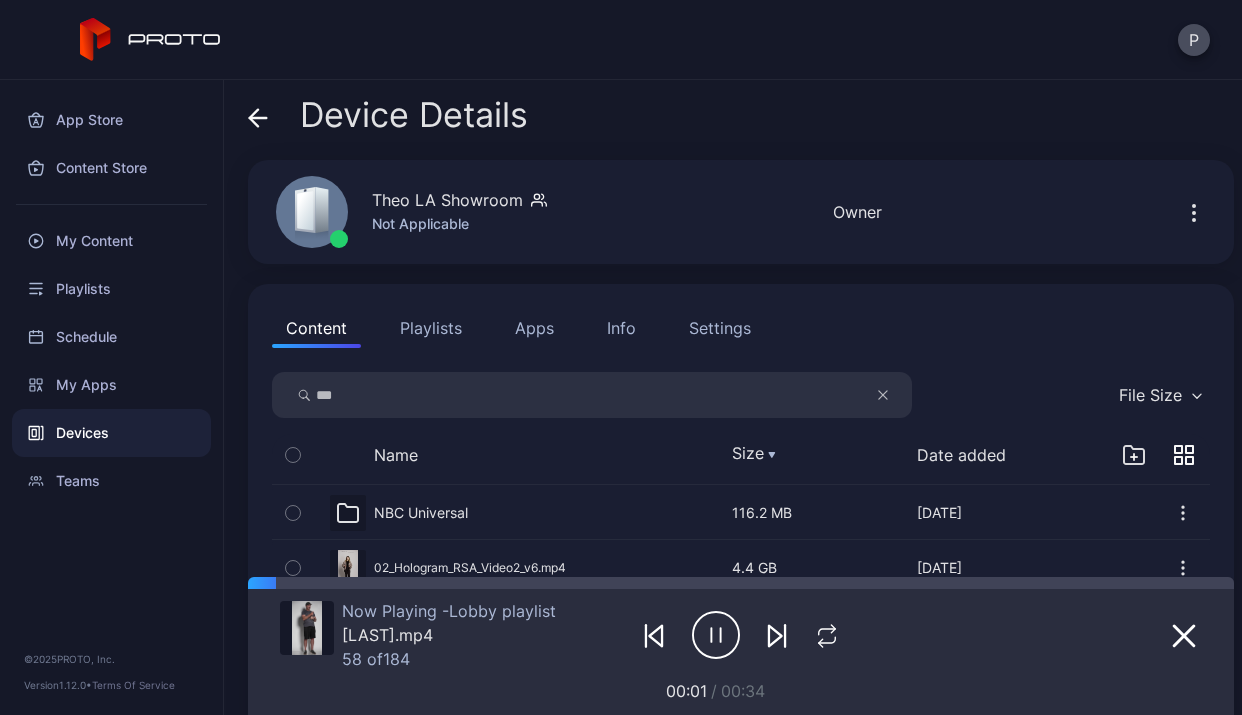 scroll, scrollTop: 0, scrollLeft: 0, axis: both 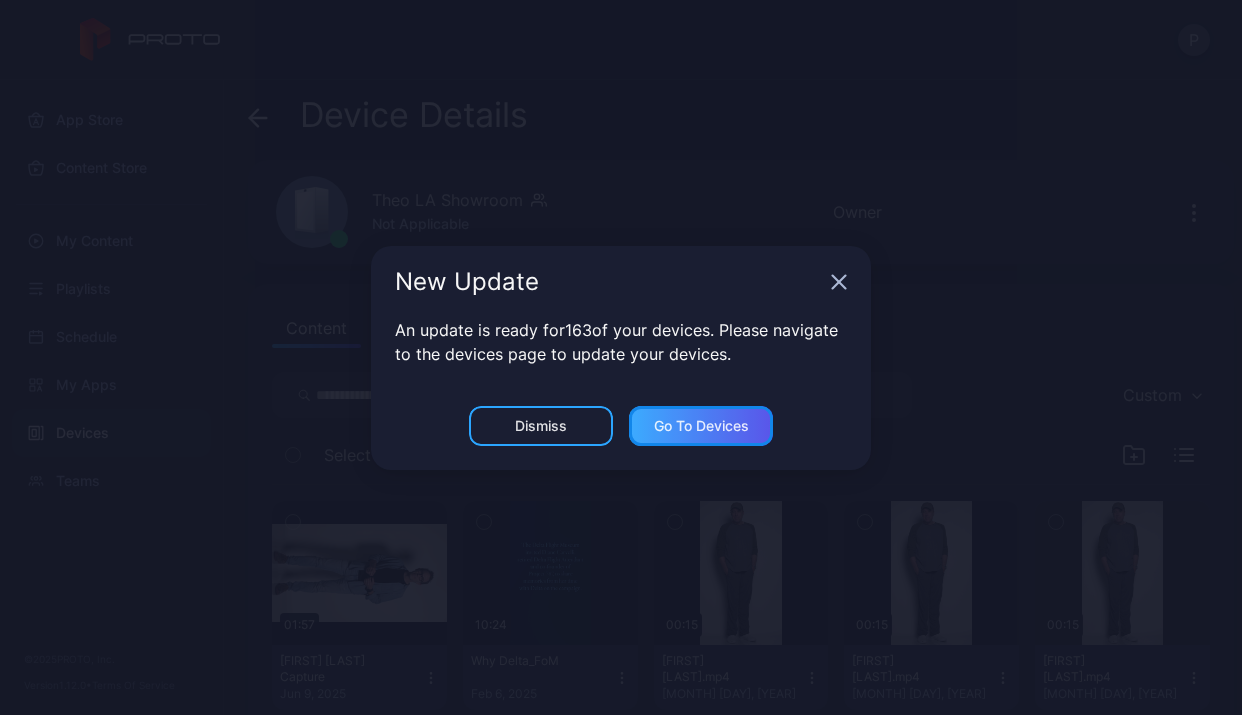 click on "Go to devices" at bounding box center [701, 426] 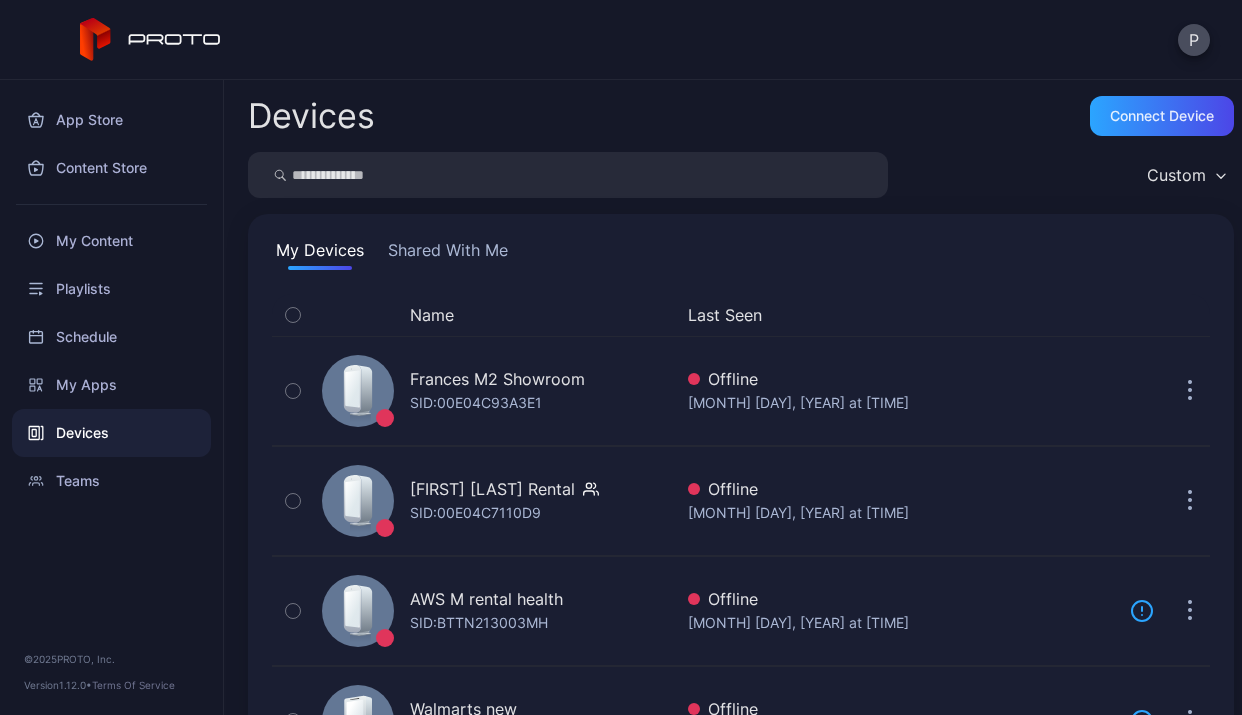 click at bounding box center (568, 175) 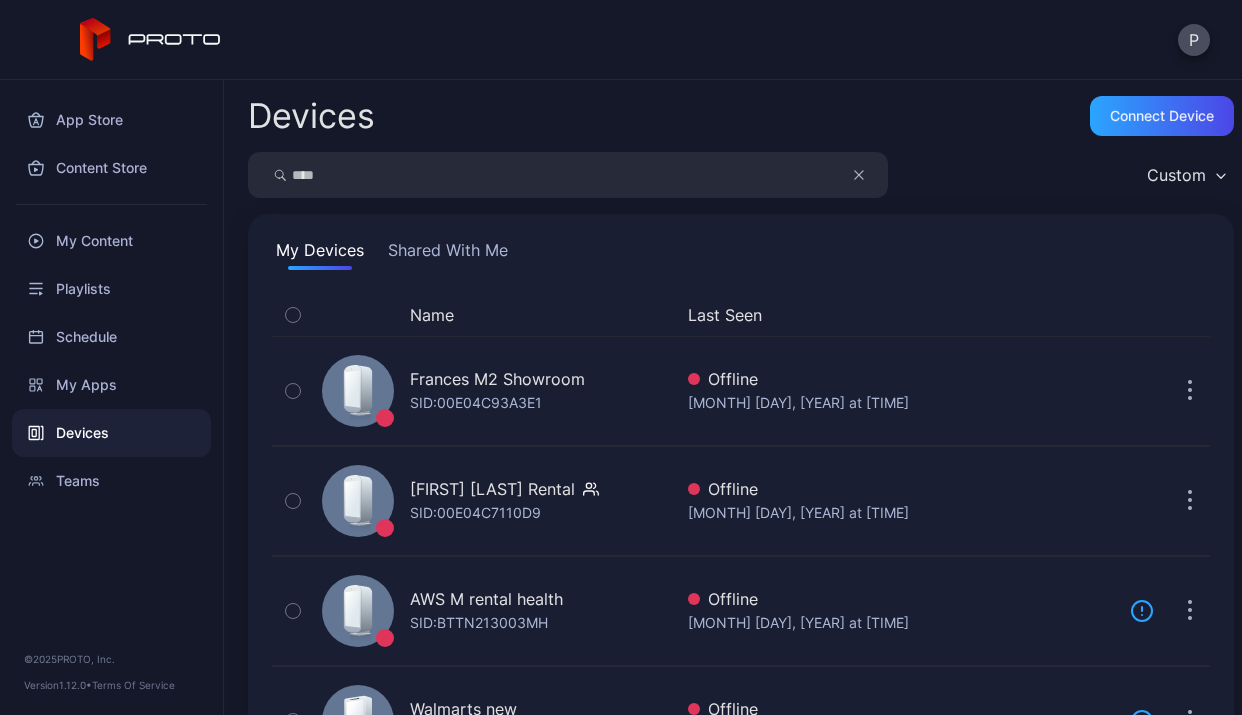 type on "****" 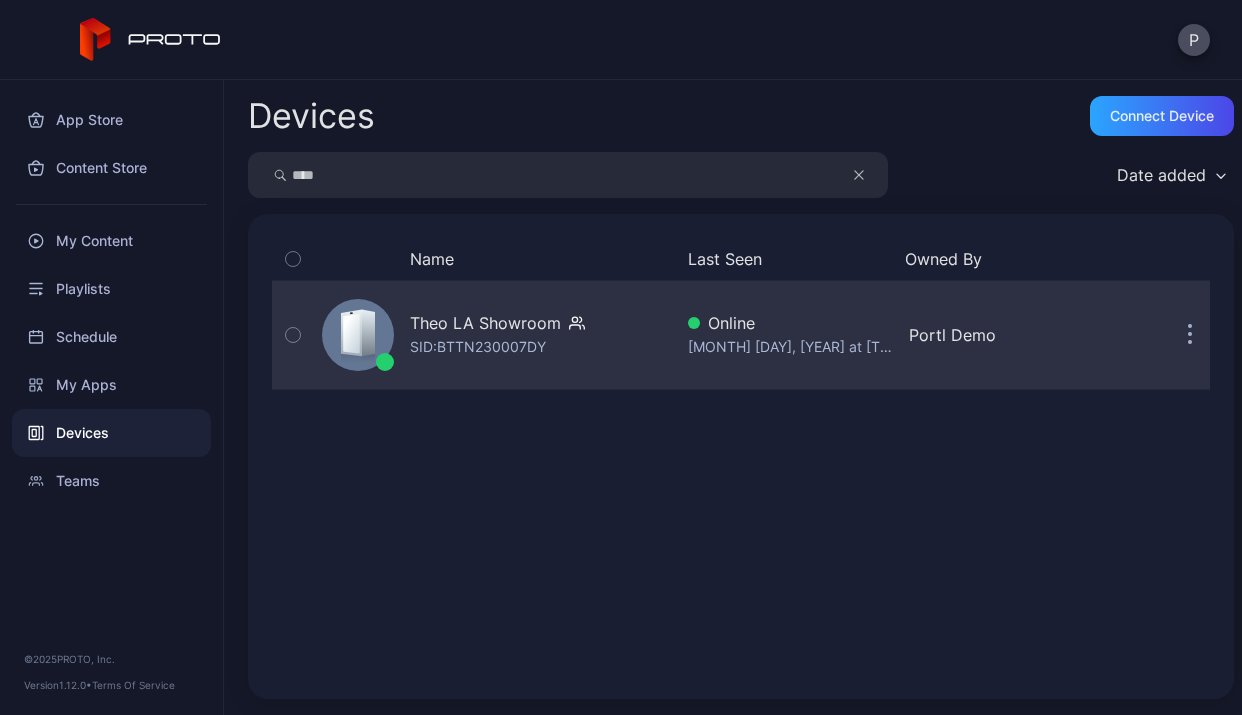 click on "SID:  BTTN230007DY" at bounding box center [478, 347] 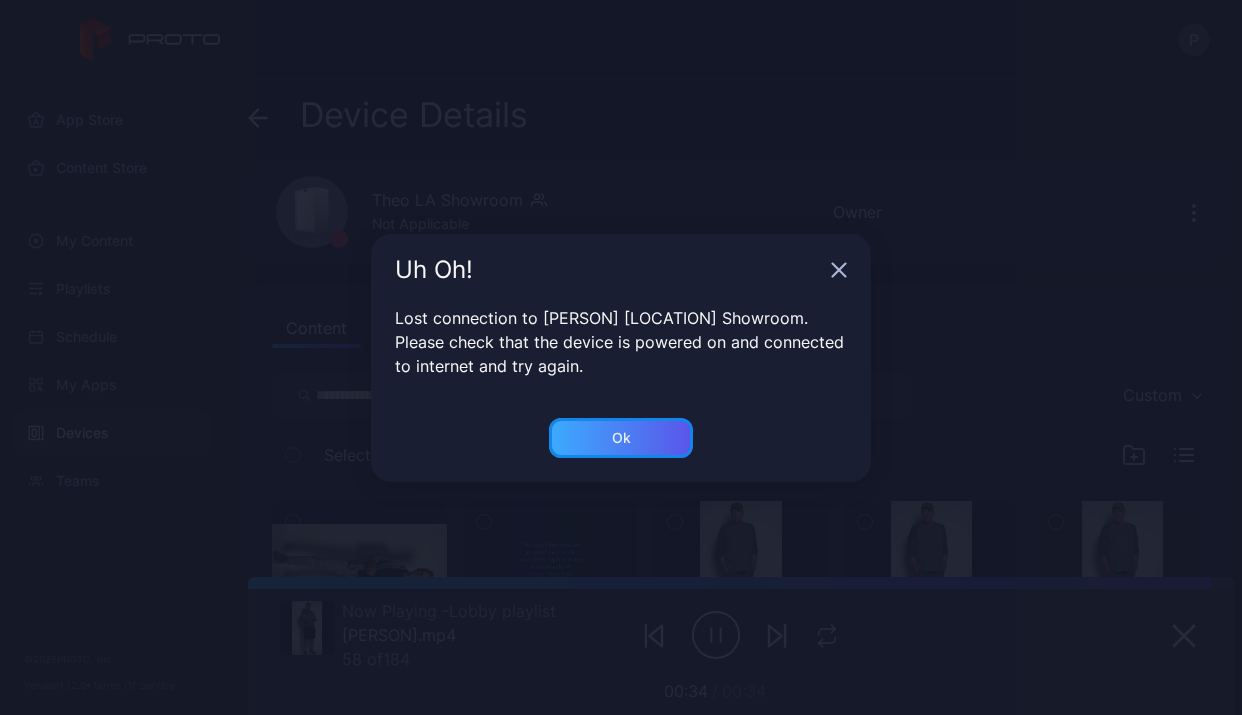 click on "Ok" at bounding box center (621, 438) 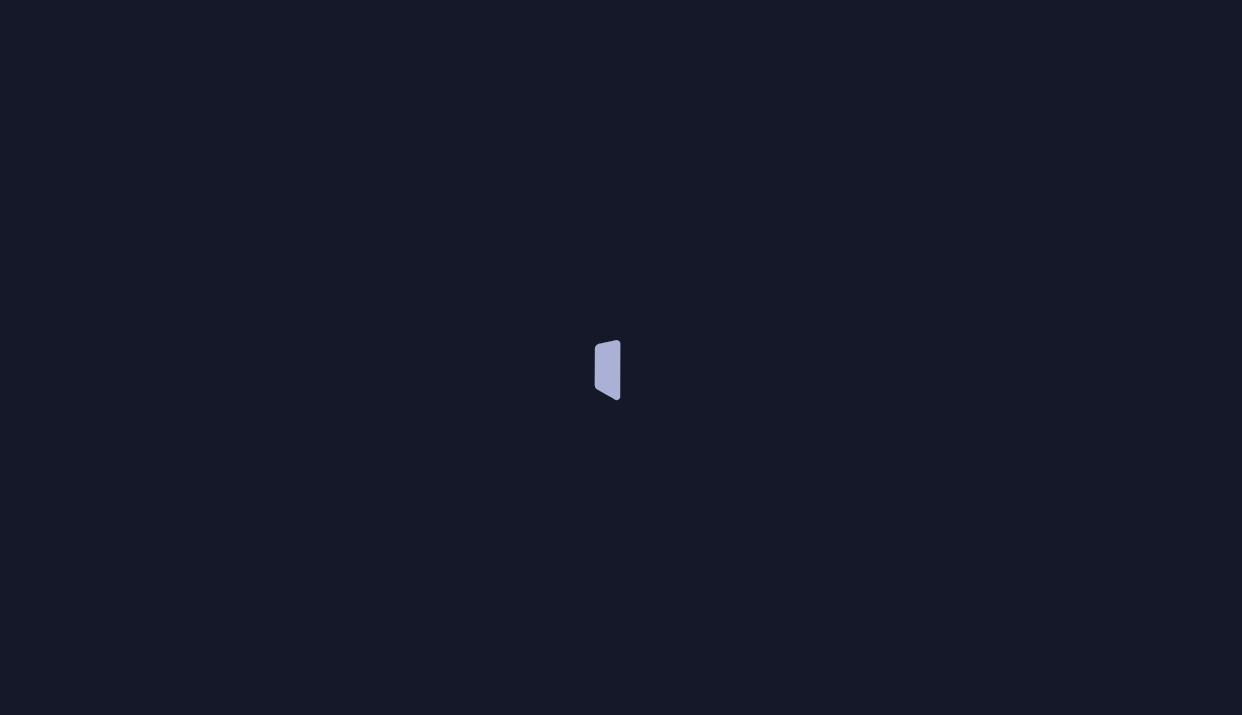 scroll, scrollTop: 0, scrollLeft: 0, axis: both 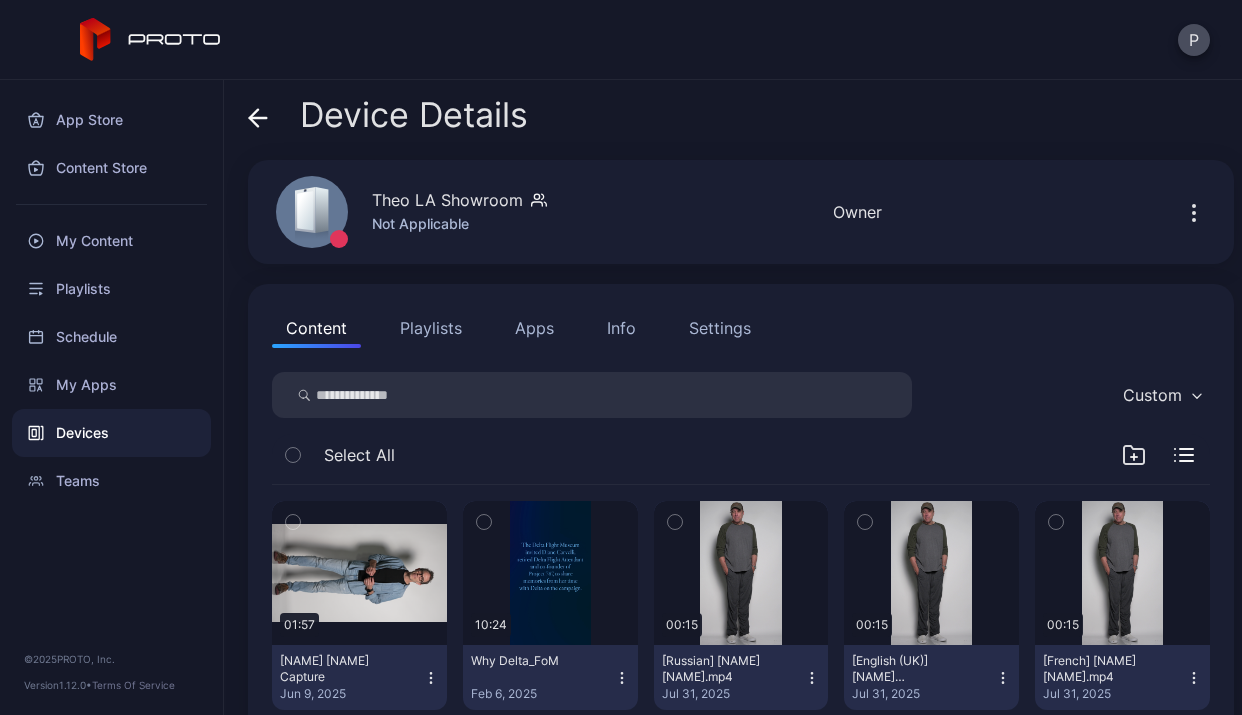 click on "P" at bounding box center [621, 40] 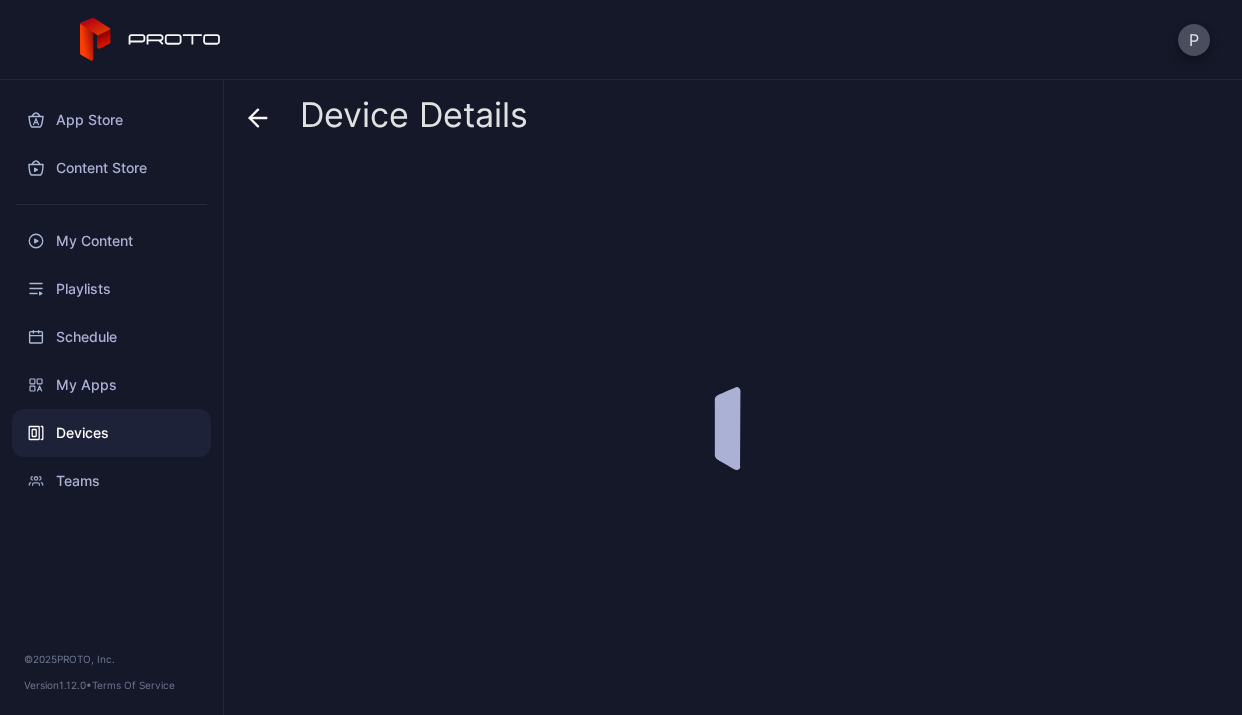 scroll, scrollTop: 0, scrollLeft: 0, axis: both 